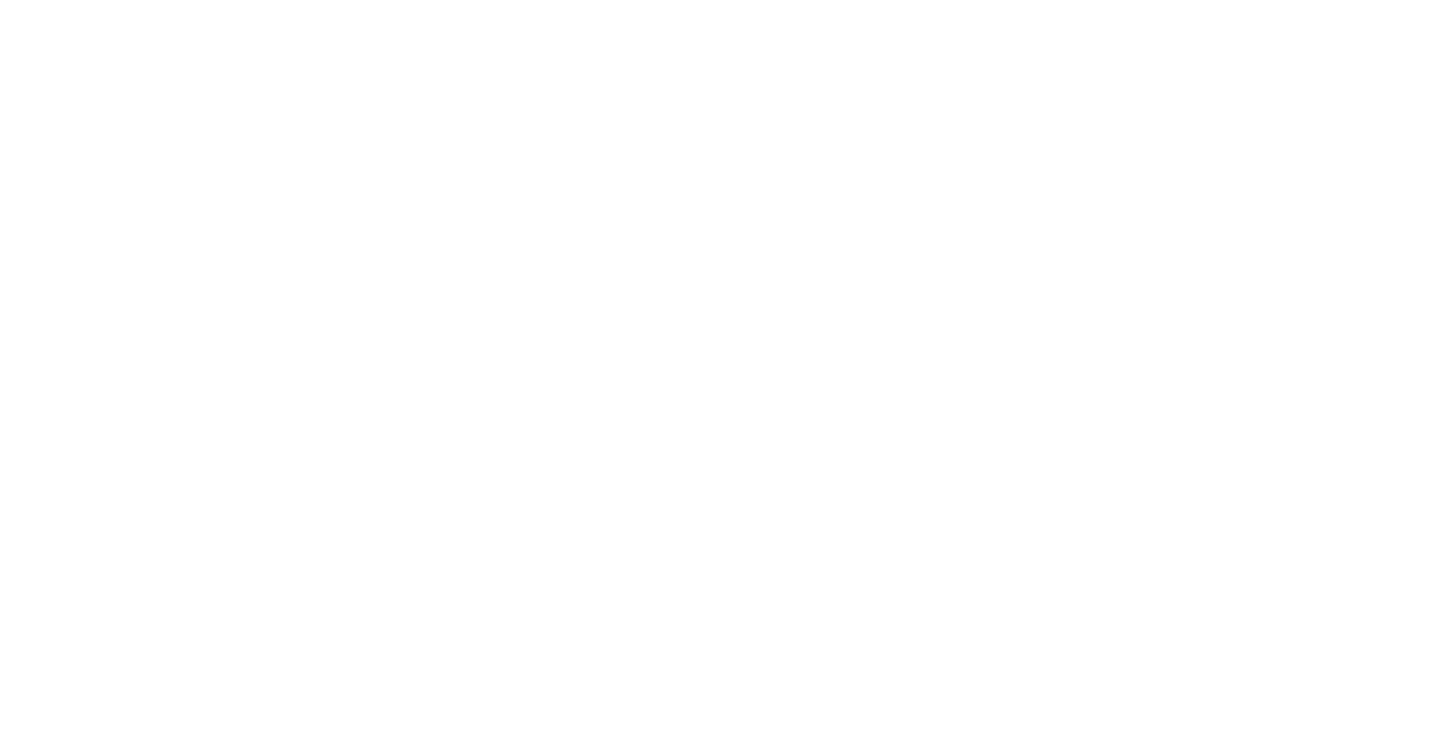 scroll, scrollTop: 0, scrollLeft: 0, axis: both 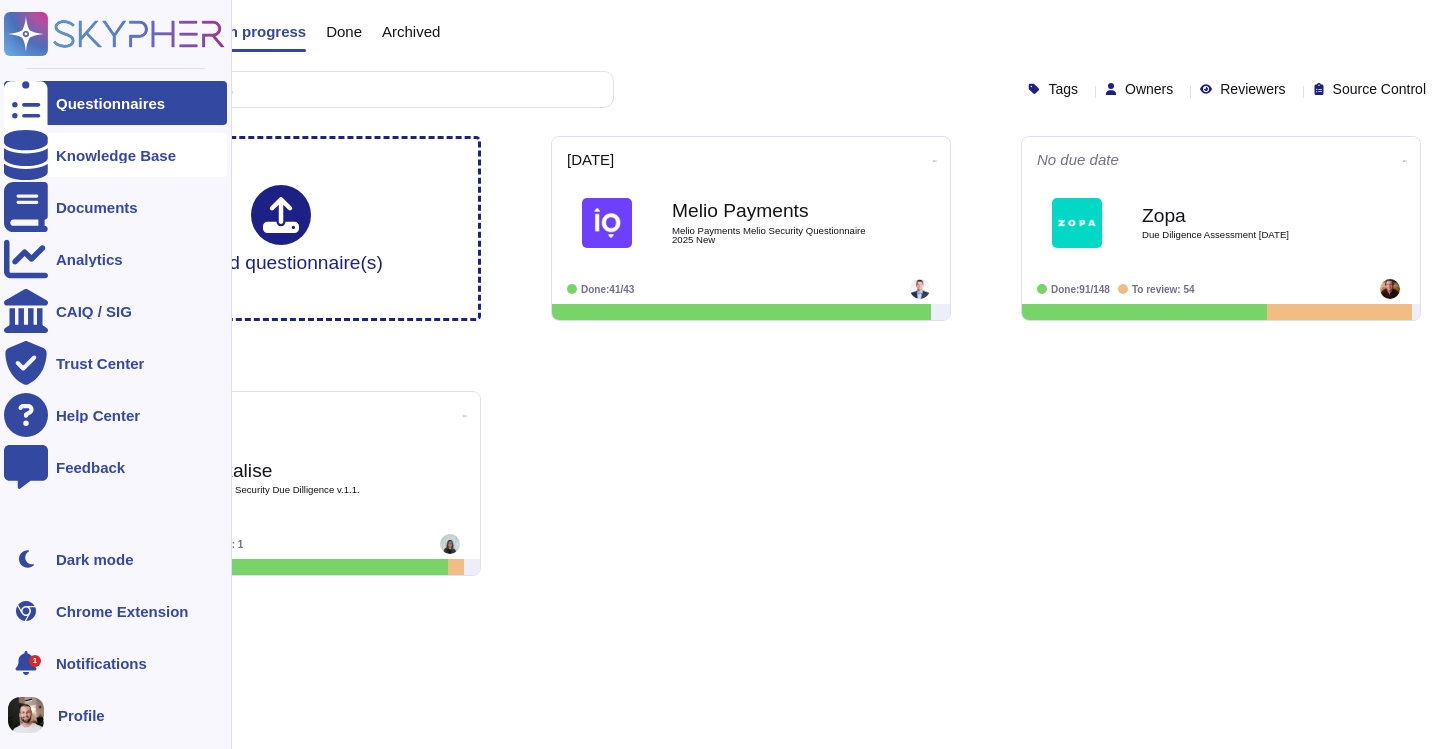 click at bounding box center (26, 155) 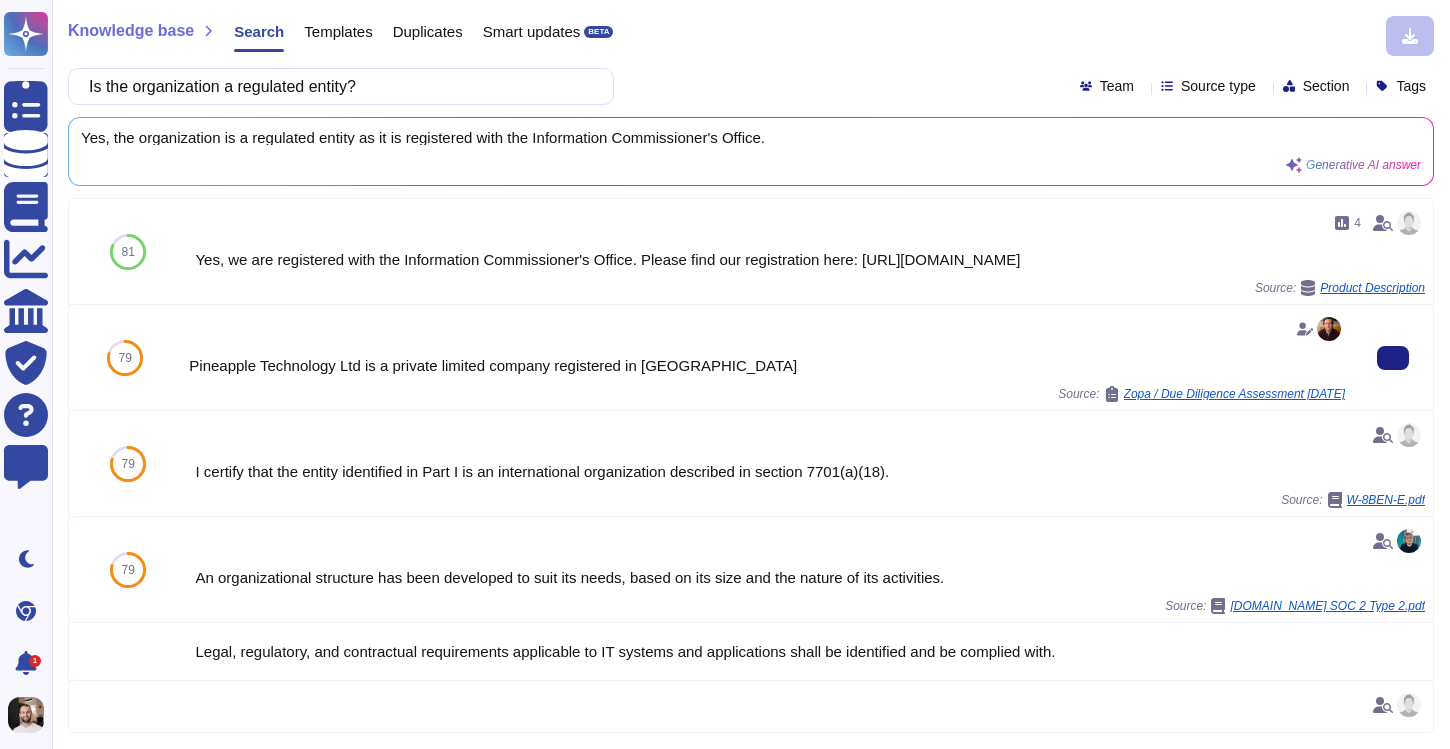 click on "Pineapple Technology Ltd is a private limited company registered in [GEOGRAPHIC_DATA]" at bounding box center [767, 365] 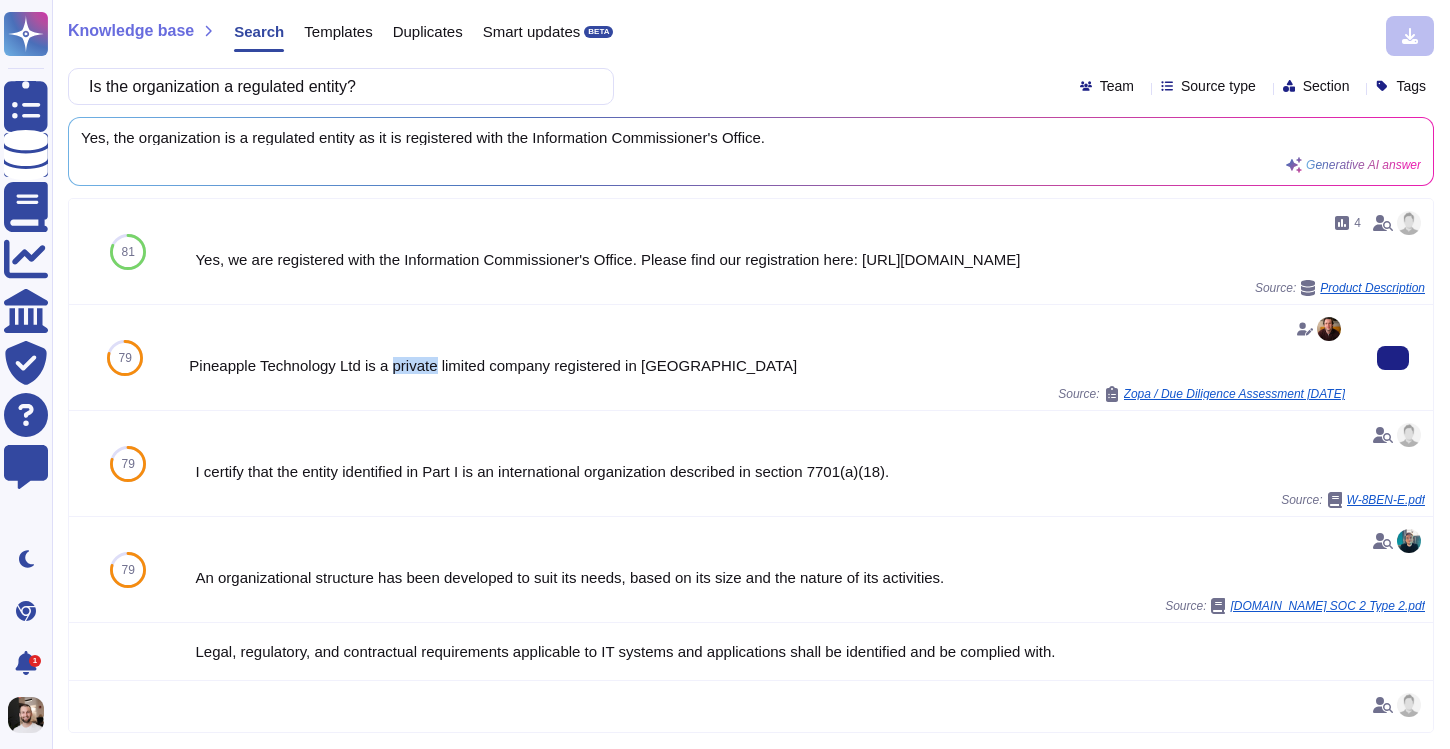 click on "Pineapple Technology Ltd is a private limited company registered in [GEOGRAPHIC_DATA]" at bounding box center [767, 365] 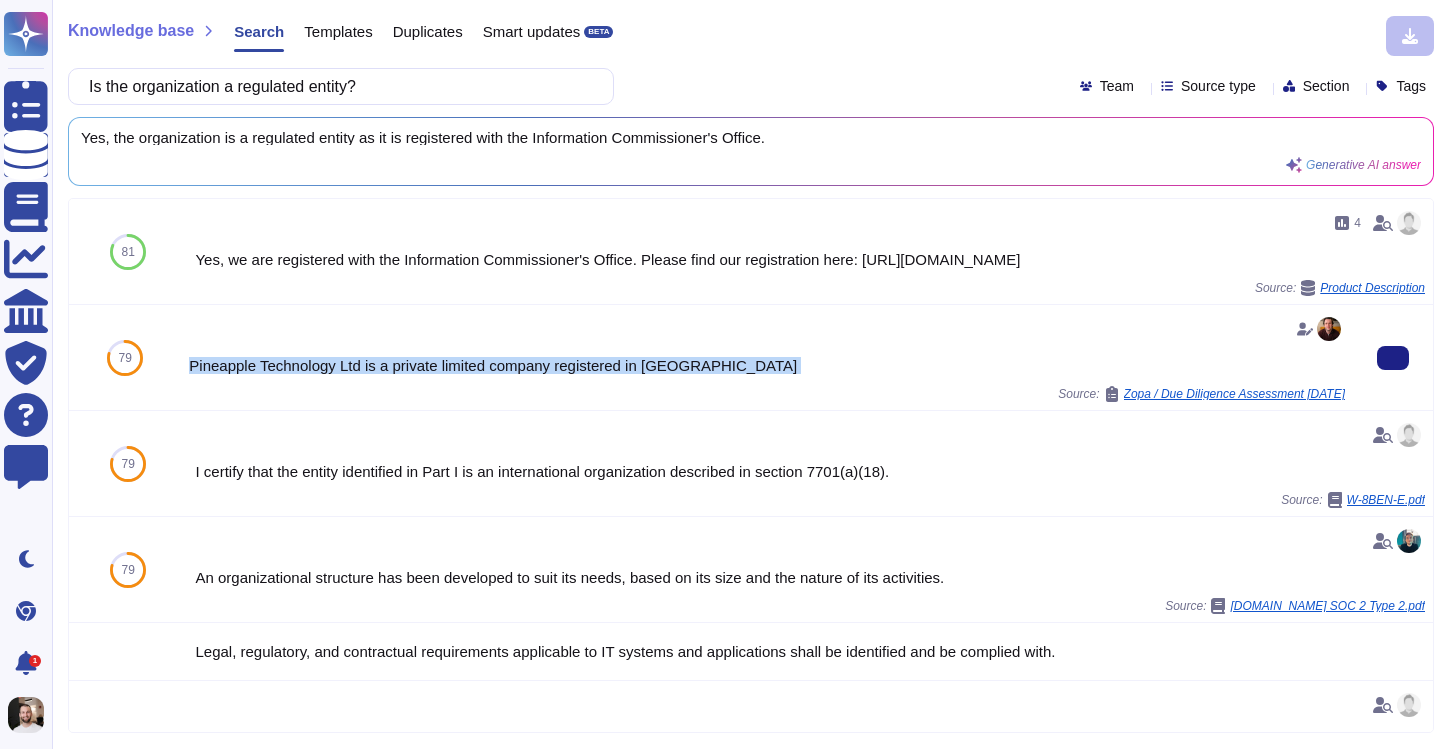 click on "Pineapple Technology Ltd is a private limited company registered in [GEOGRAPHIC_DATA]" at bounding box center (767, 365) 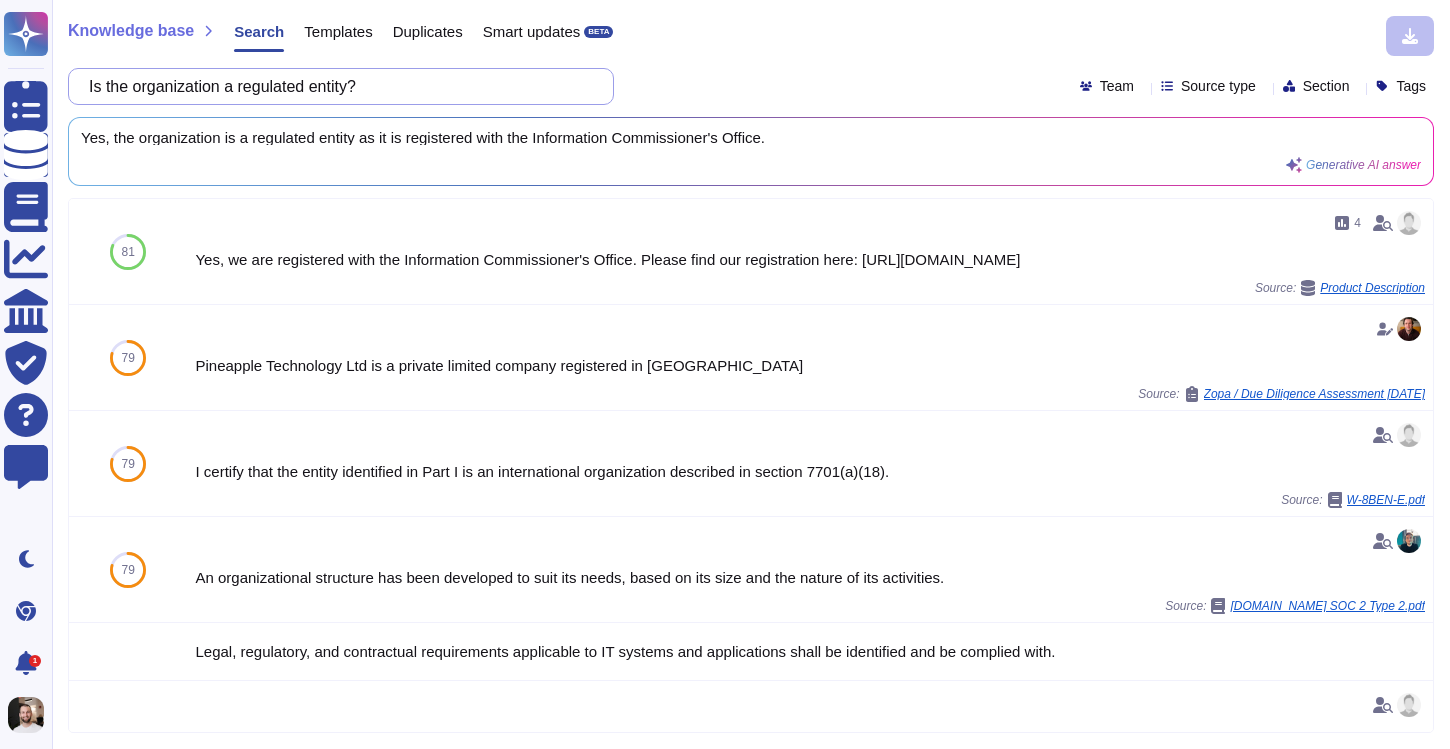 click on "Is the organization a regulated entity?" at bounding box center (336, 86) 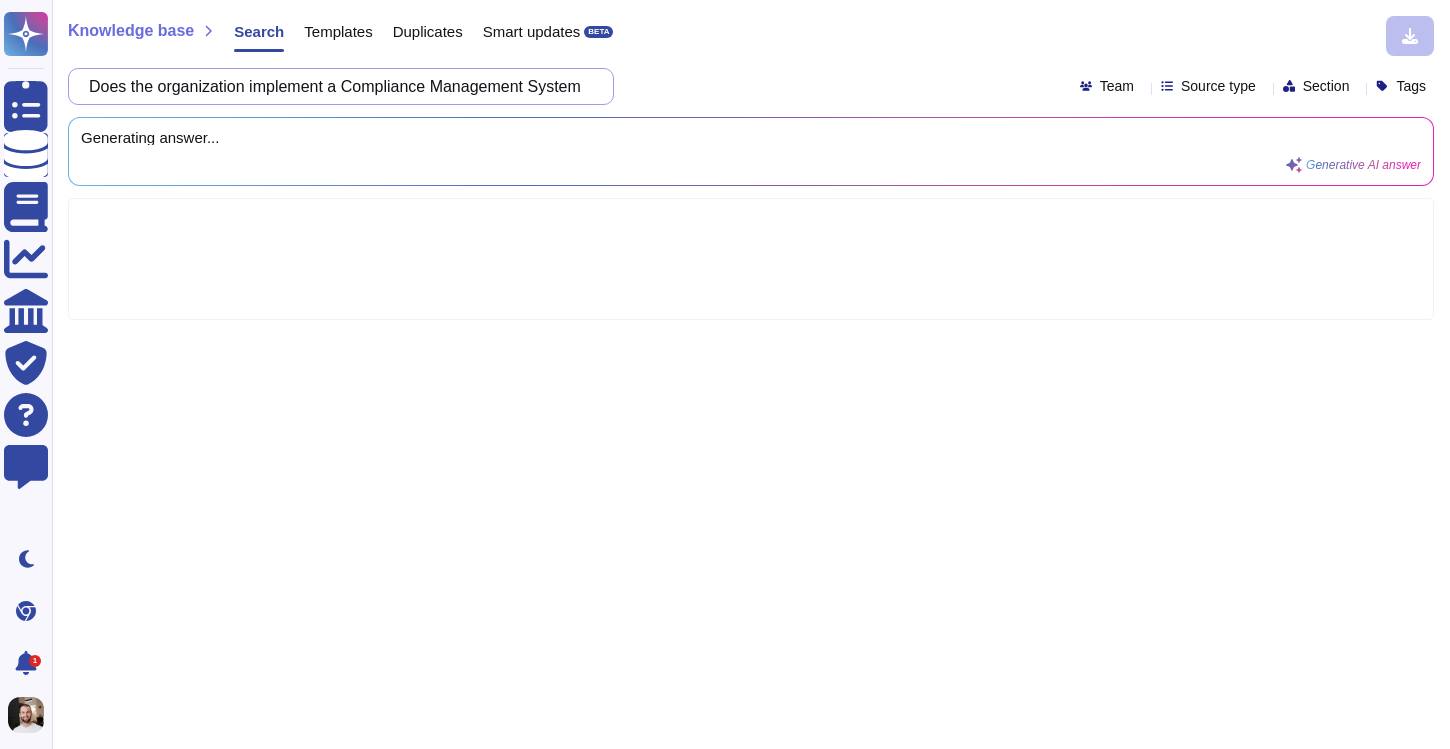 type on "Does the organization implement a Compliance Management System" 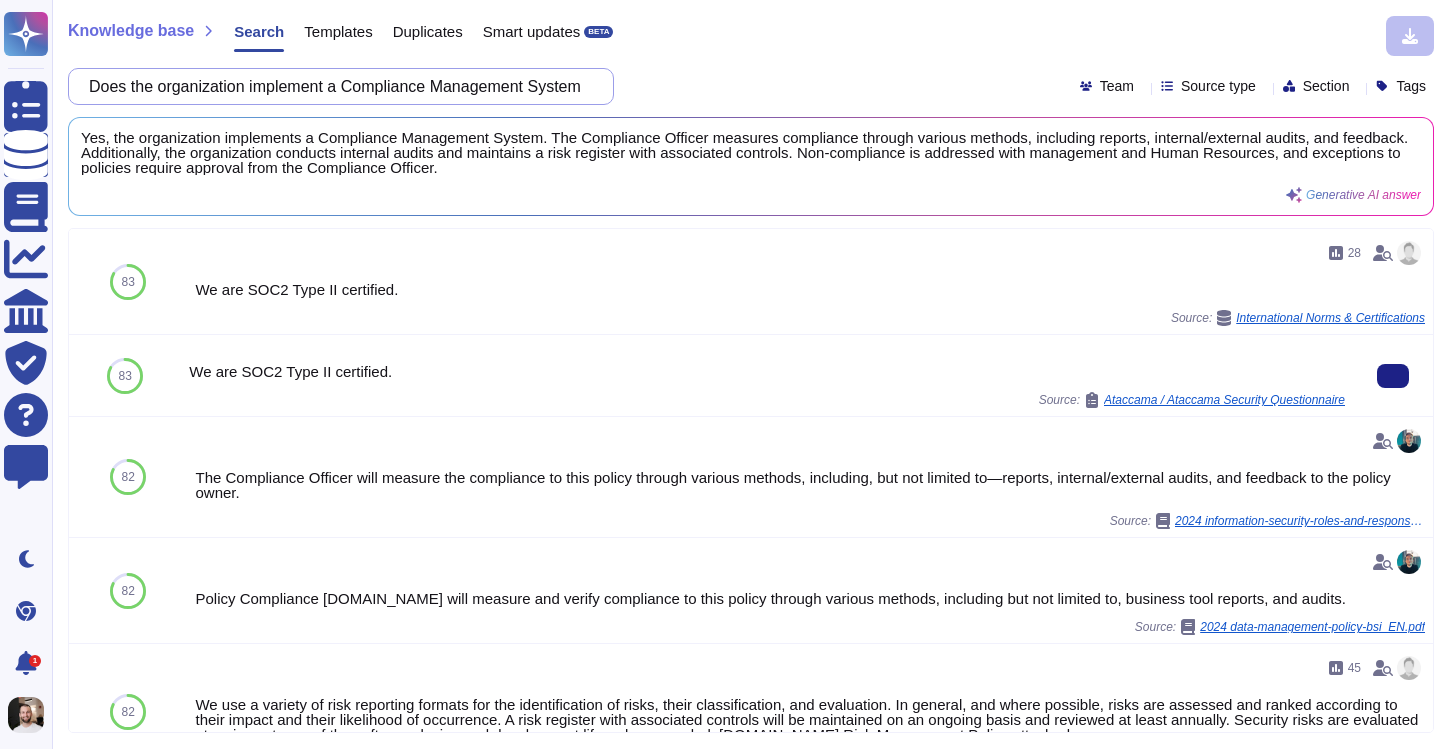 scroll, scrollTop: 0, scrollLeft: 23, axis: horizontal 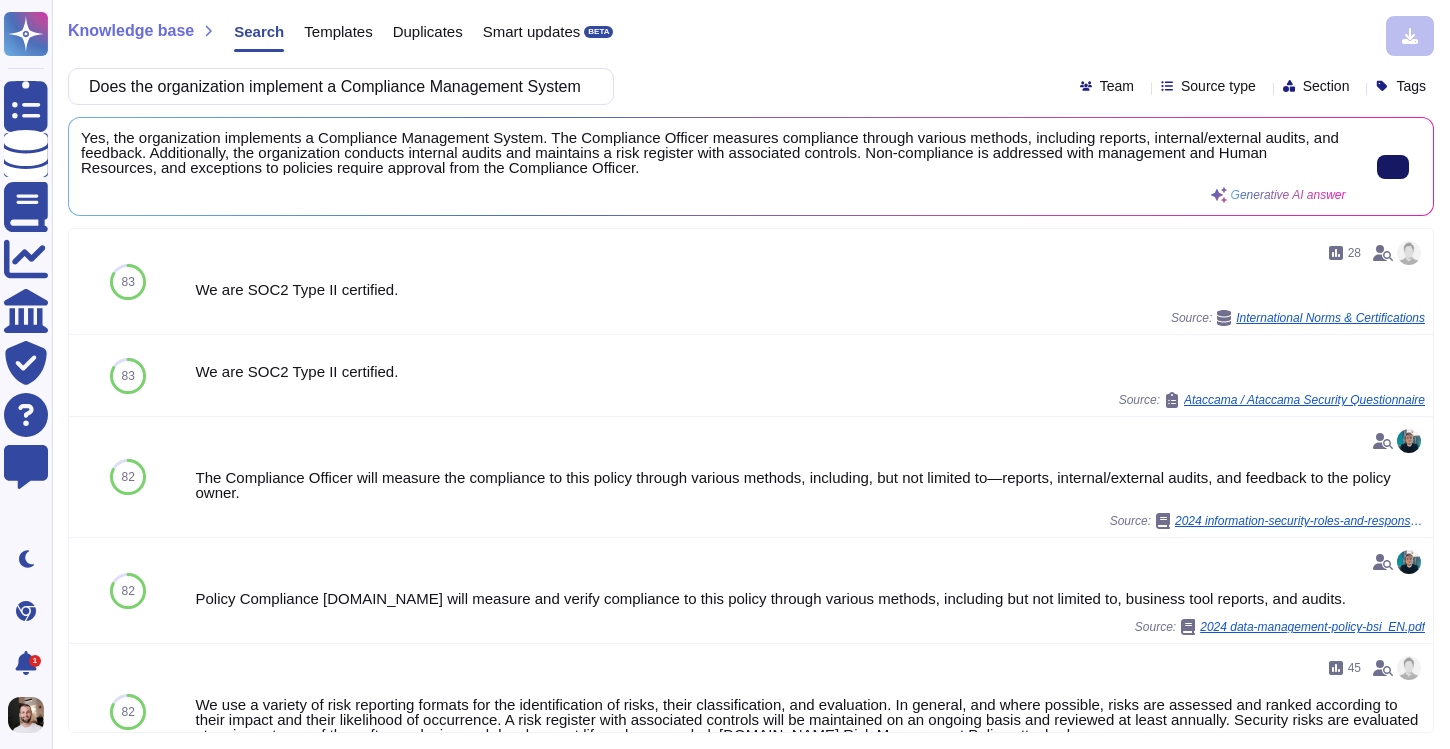 click at bounding box center [1393, 167] 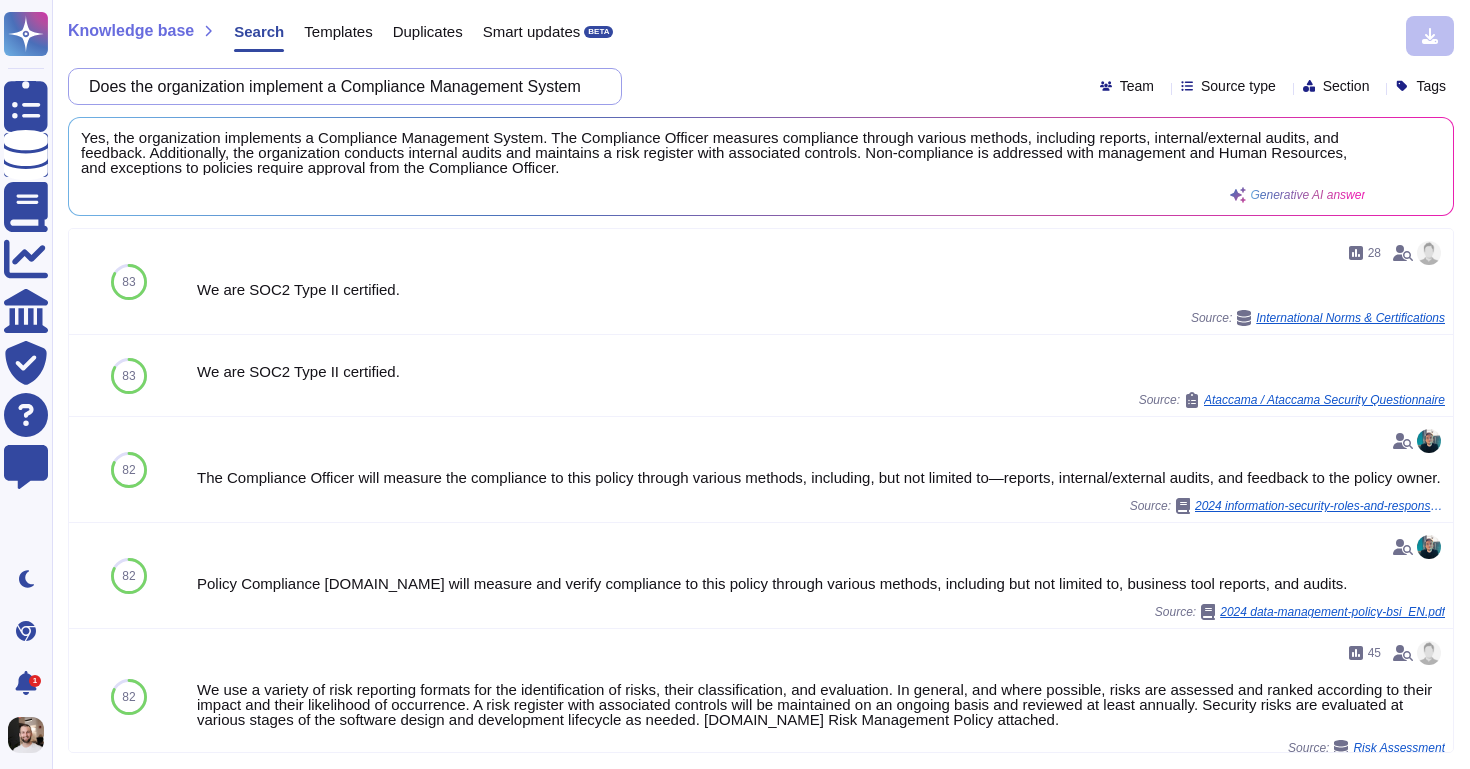 click on "Does the organization implement a Compliance Management System" at bounding box center [340, 86] 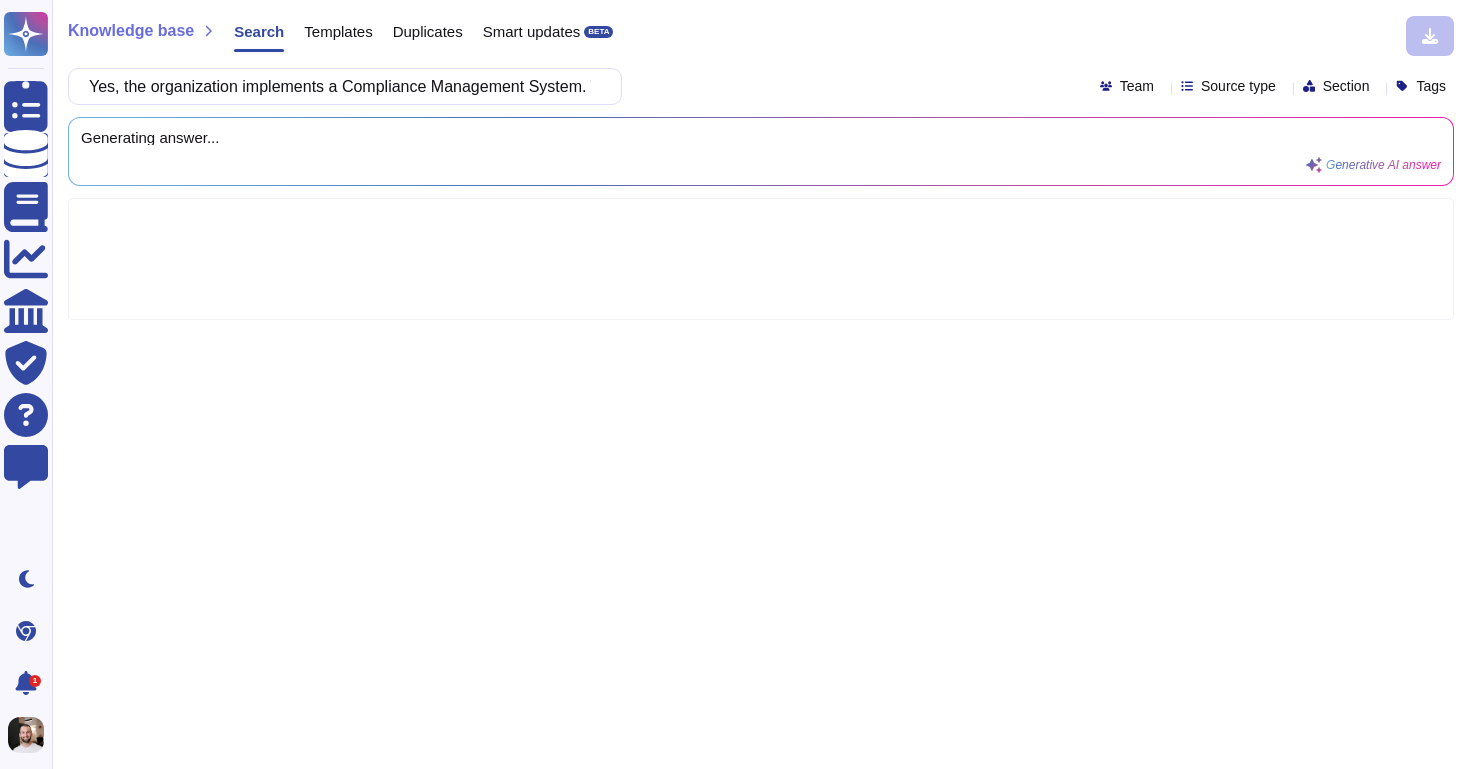scroll, scrollTop: 0, scrollLeft: 2791, axis: horizontal 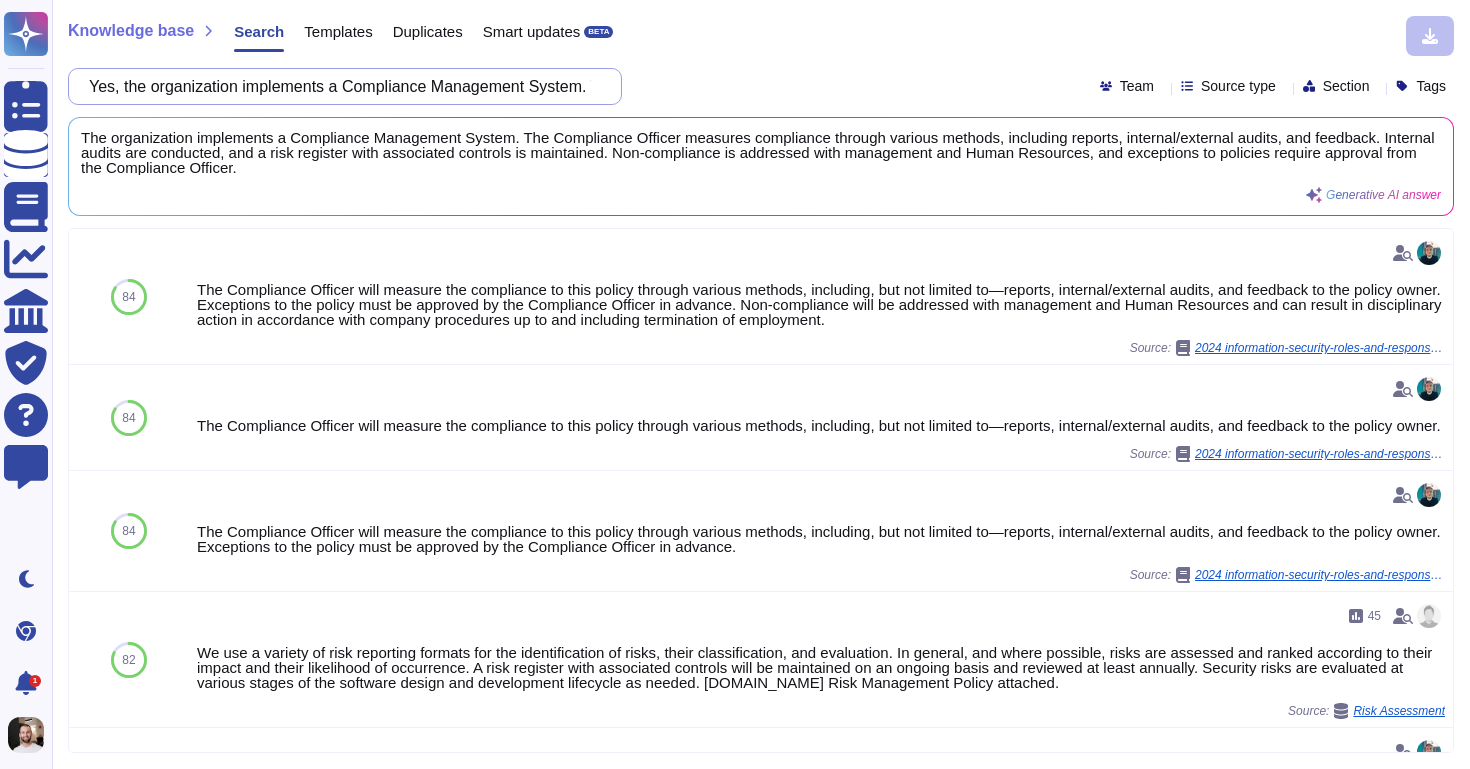 click on "Yes, the organization implements a Compliance Management System. The Compliance Officer measures compliance through various methods, including reports, internal/external audits, and feedback. Additionally, the organization conducts internal audits and maintains a risk register with associated controls. Non-compliance is addressed with management and Human Resources, and exceptions to policies require approval from the Compliance Officer." at bounding box center [340, 86] 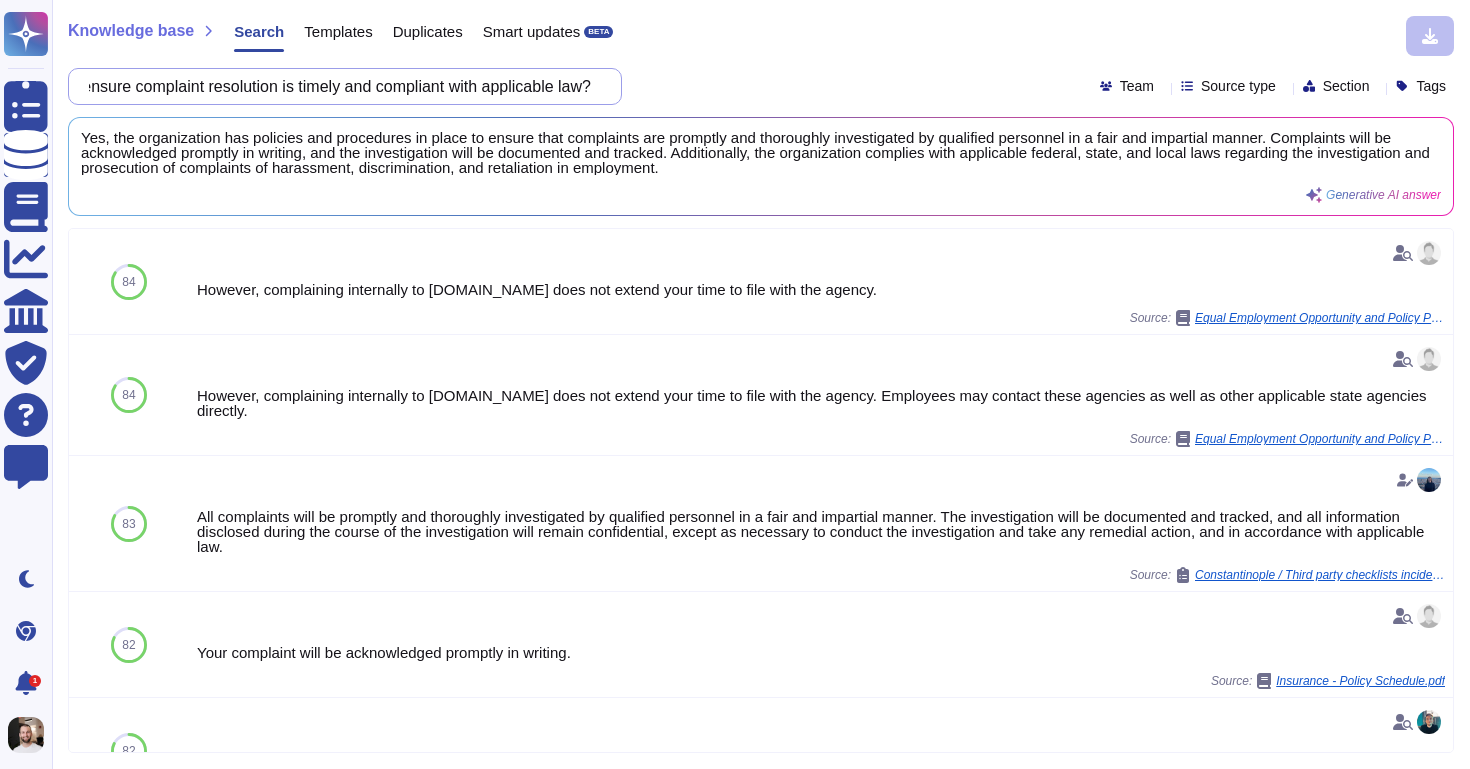scroll, scrollTop: 0, scrollLeft: 0, axis: both 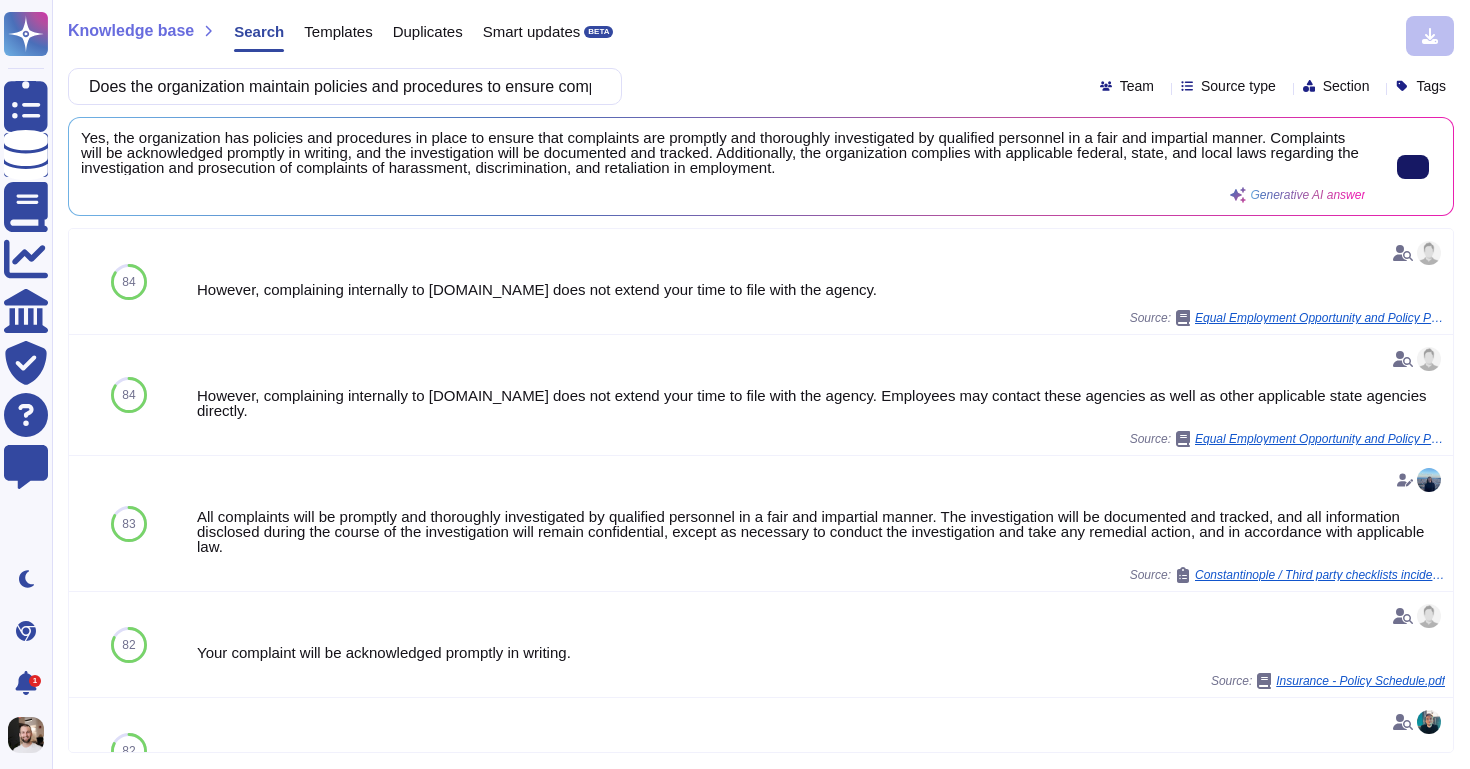 click at bounding box center (1413, 167) 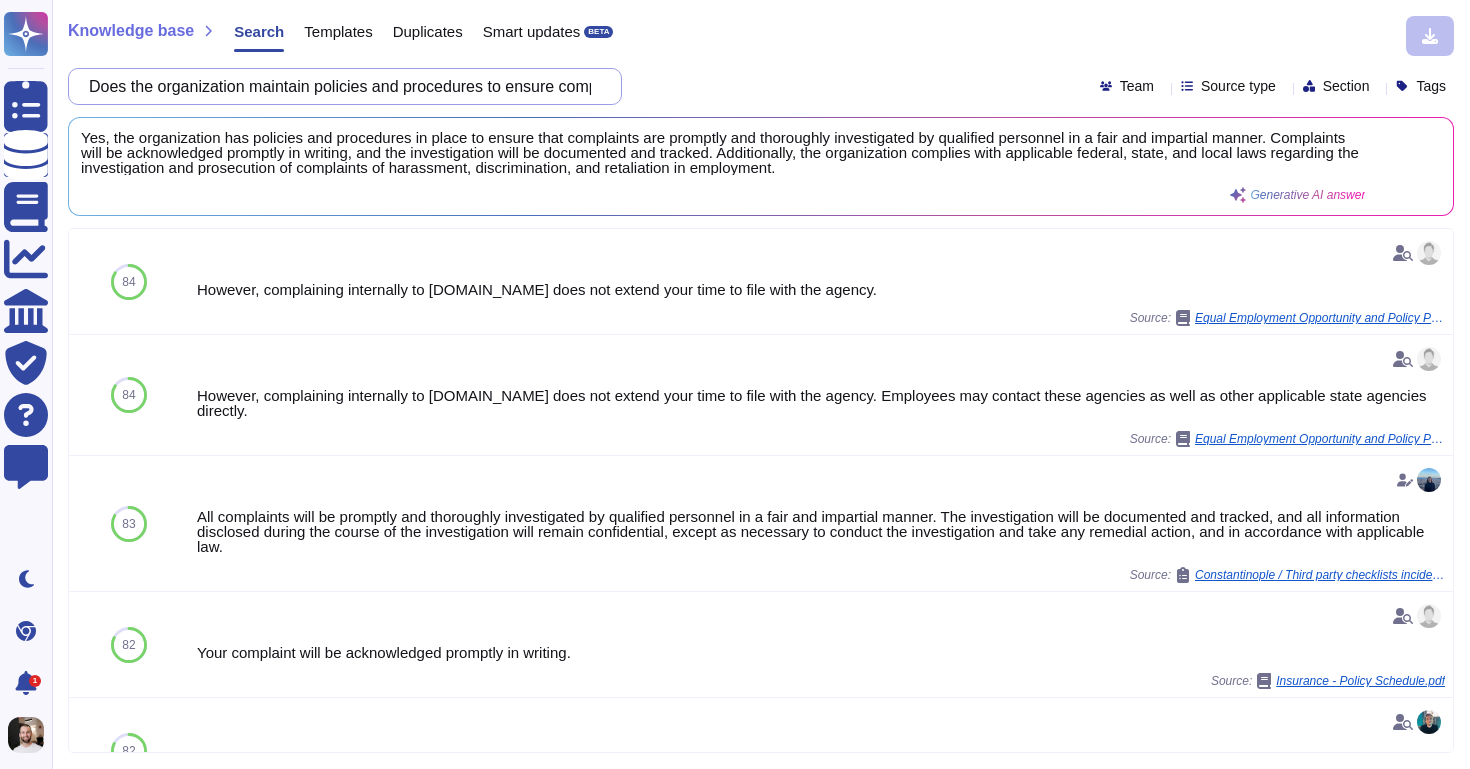 click on "Does the organization maintain policies and procedures to ensure complaint resolution is timely and compliant with applicable law?" at bounding box center (340, 86) 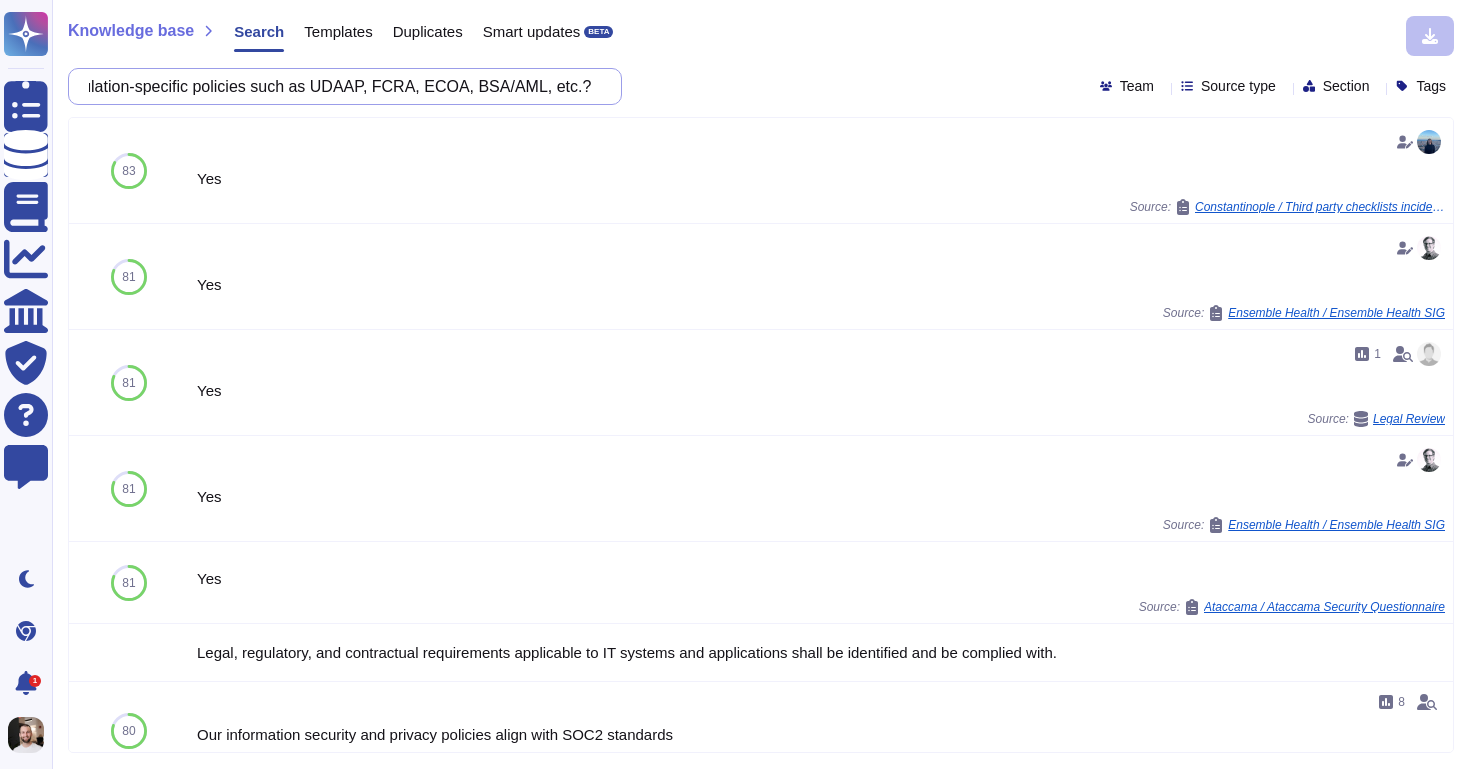 scroll, scrollTop: 0, scrollLeft: 0, axis: both 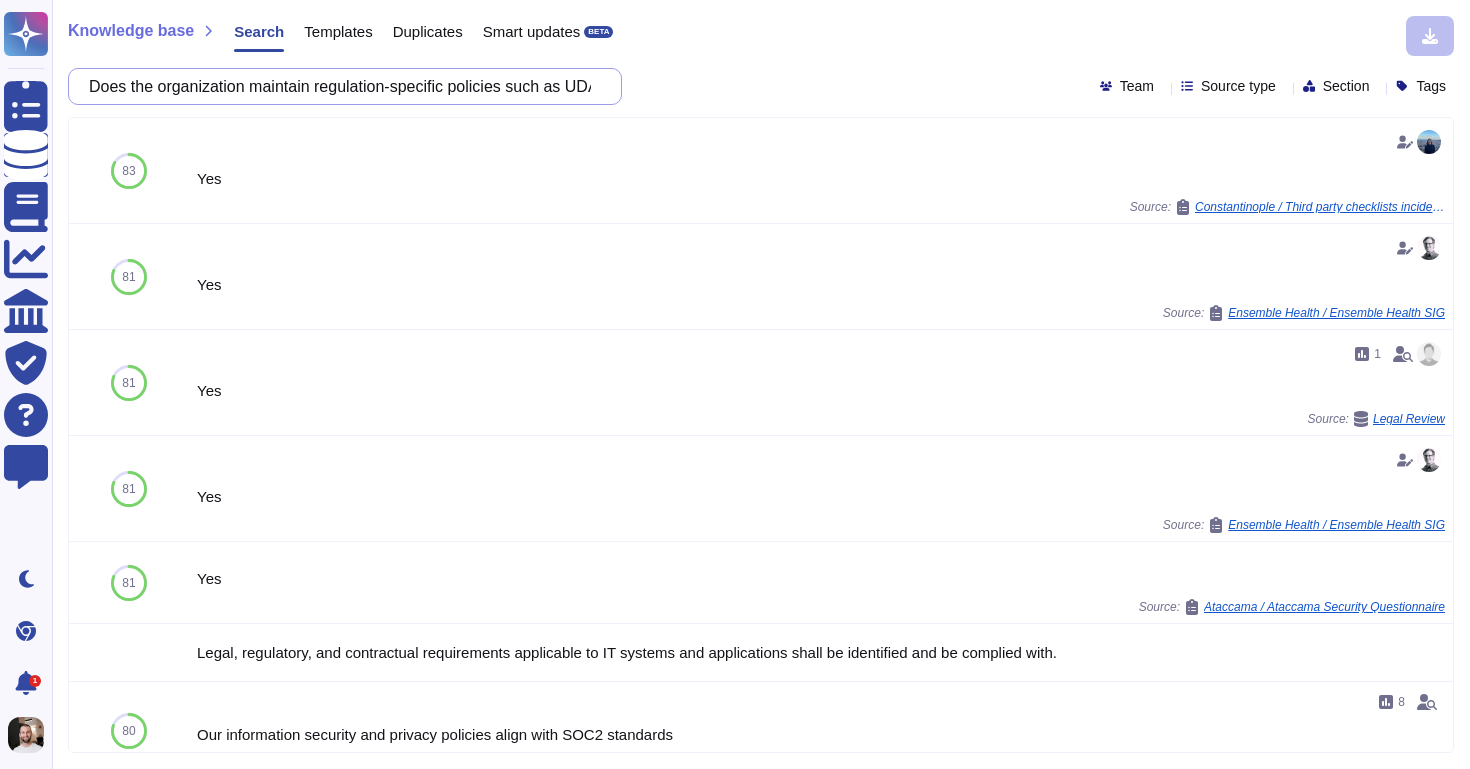 click on "Does the organization maintain regulation-specific policies such as UDAAP, FCRA, ECOA, BSA/AML, etc.?" at bounding box center (340, 86) 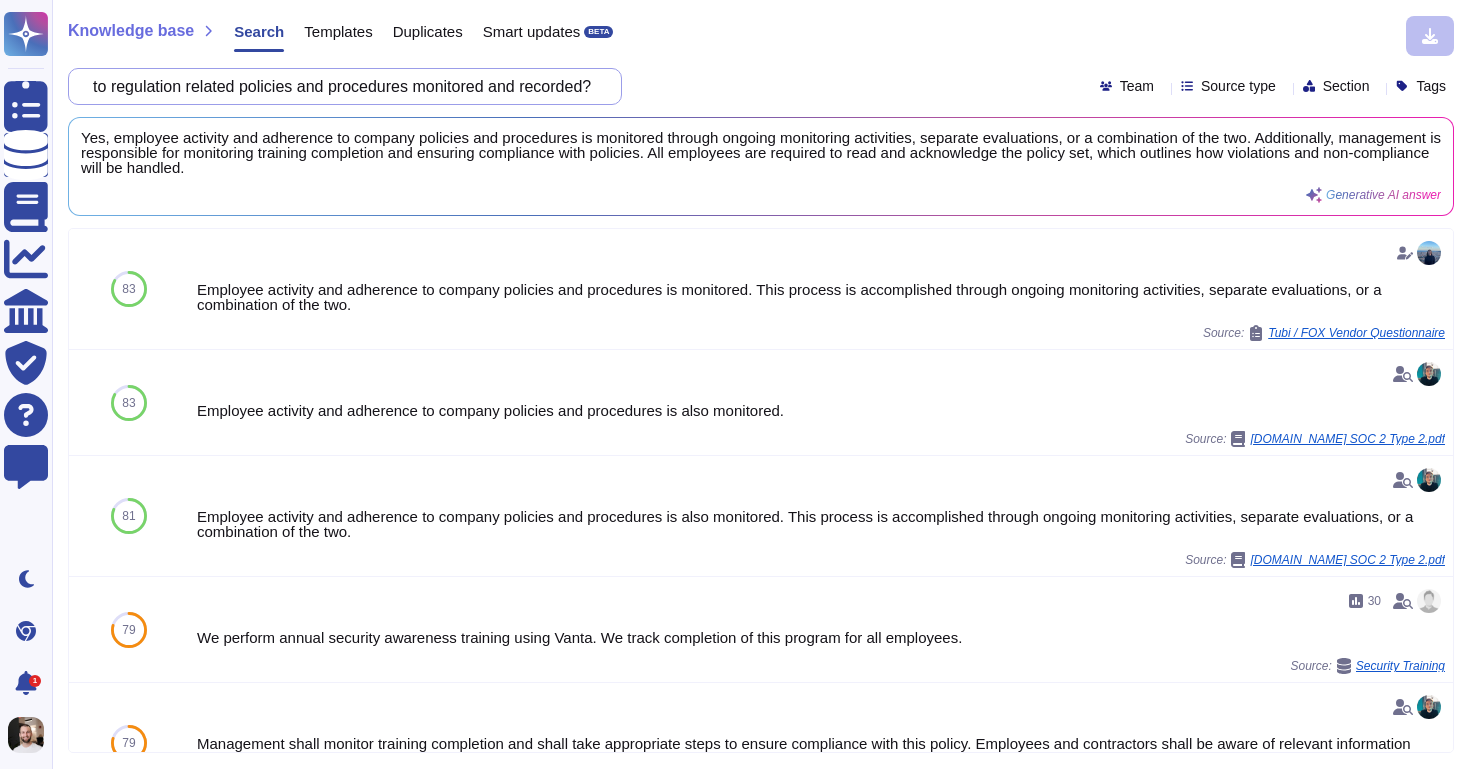scroll, scrollTop: 0, scrollLeft: 0, axis: both 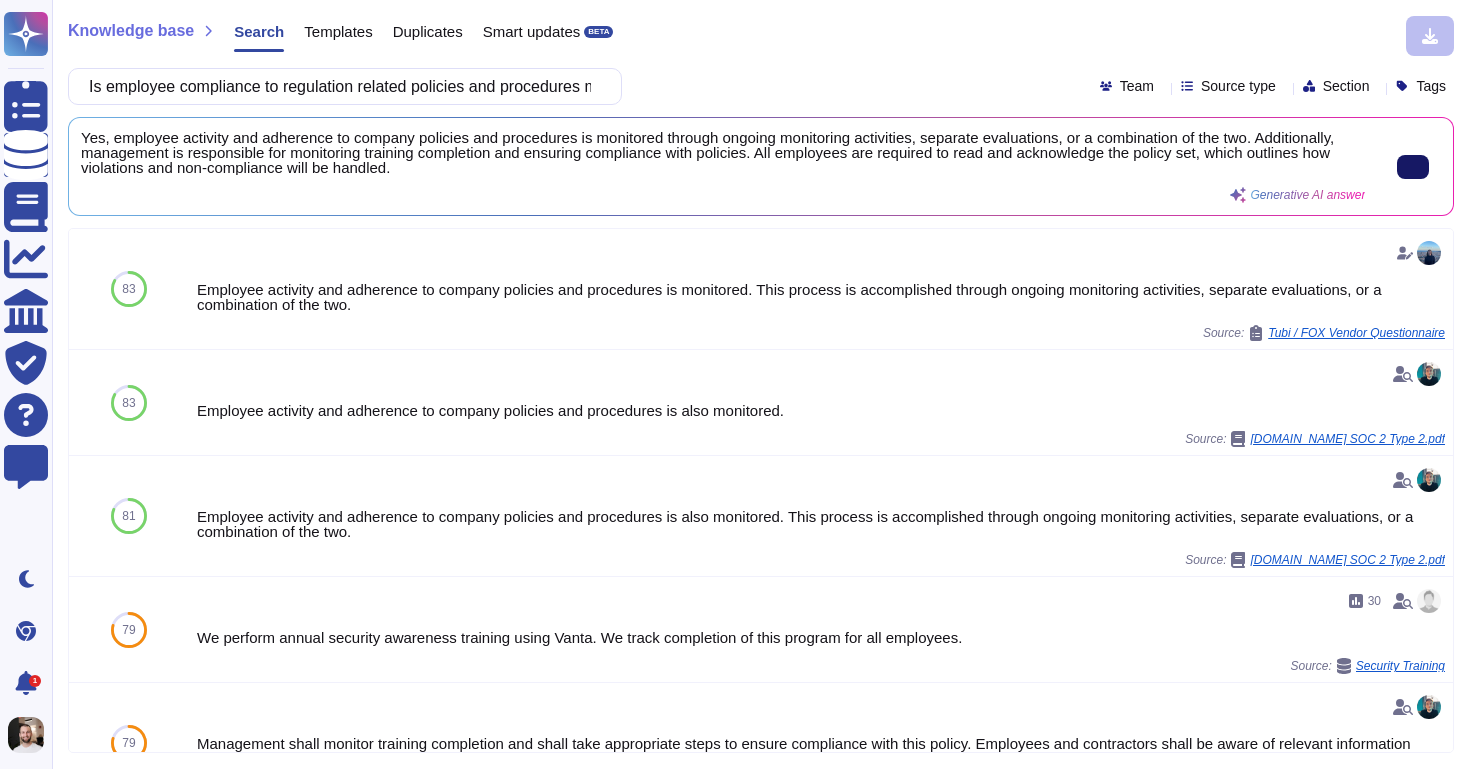 click at bounding box center [1413, 167] 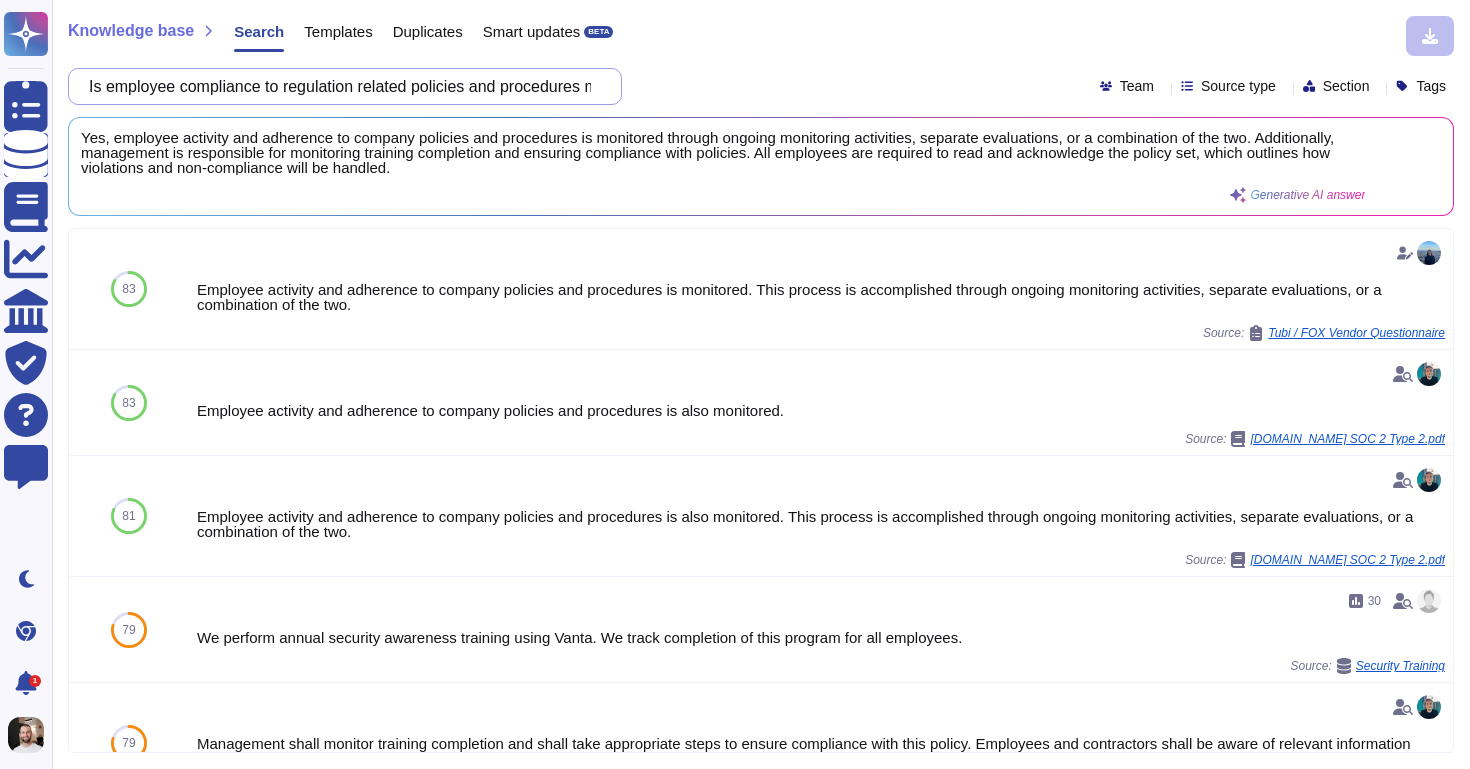click on "Is employee compliance to regulation related policies and procedures monitored and recorded?" at bounding box center [340, 86] 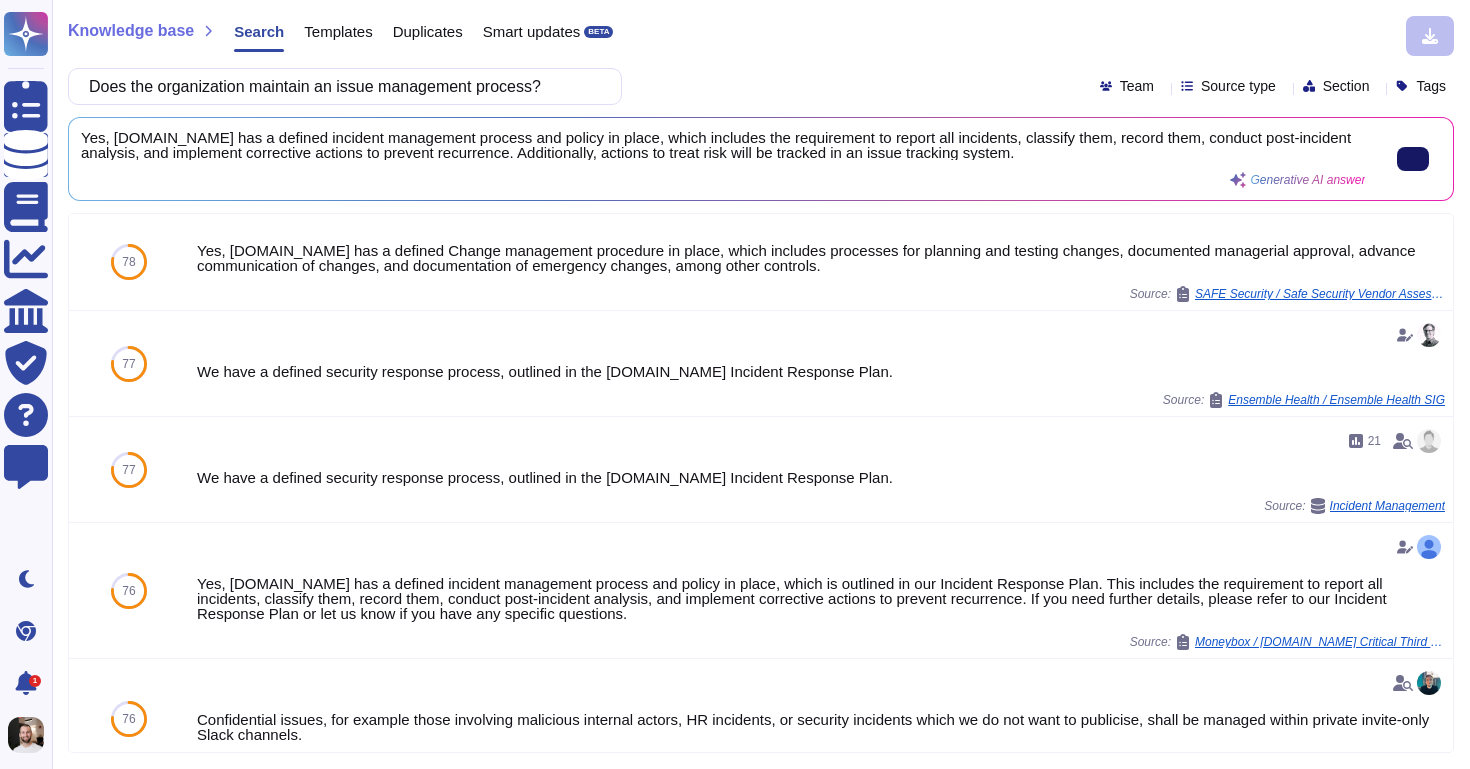 type on "Does the organization maintain an issue management process?" 